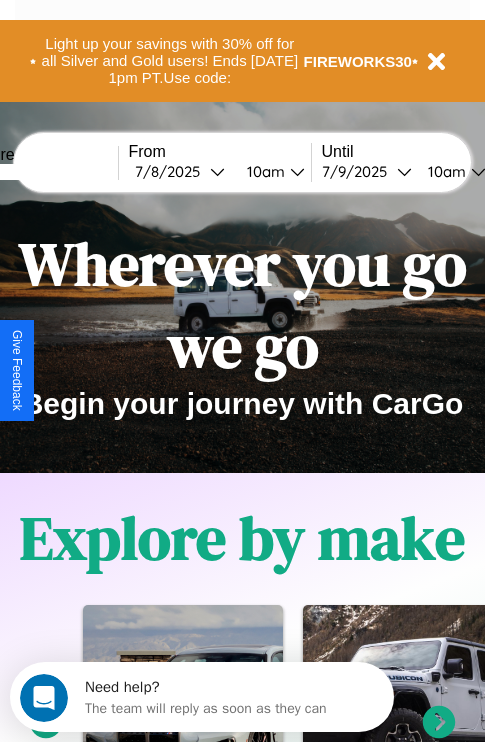 scroll, scrollTop: 0, scrollLeft: 0, axis: both 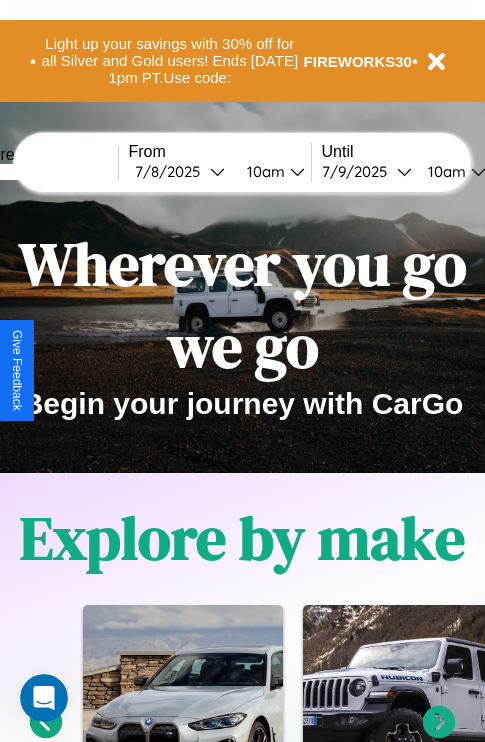 click at bounding box center [43, 172] 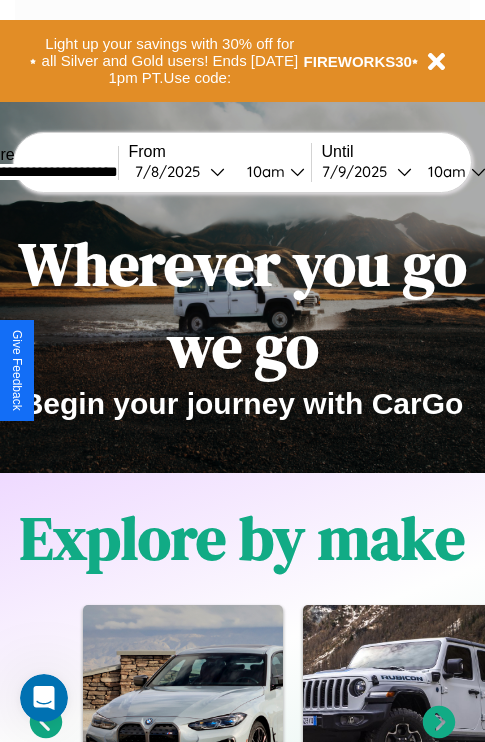 type on "**********" 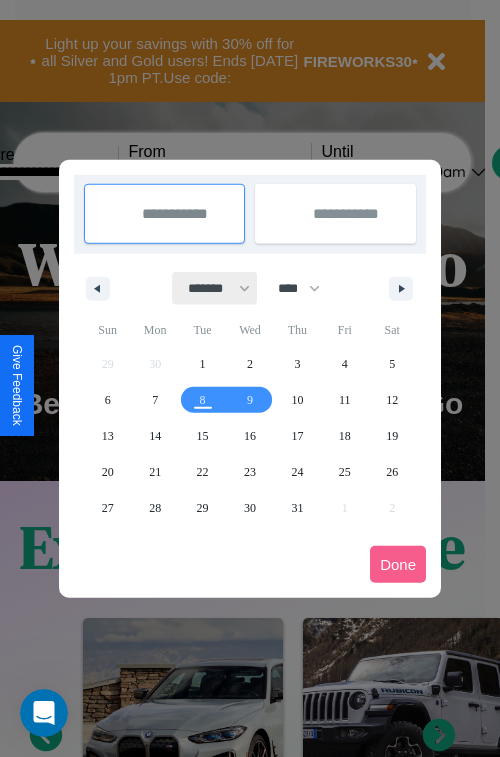 click on "******* ******** ***** ***** *** **** **** ****** ********* ******* ******** ********" at bounding box center (215, 288) 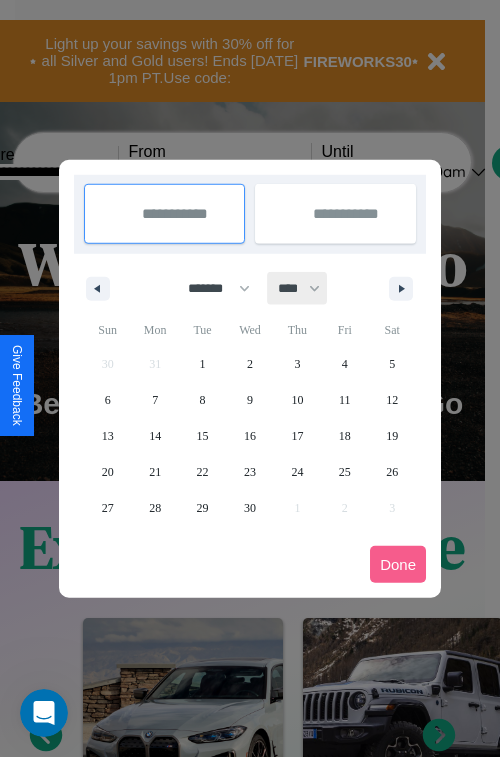 click on "**** **** **** **** **** **** **** **** **** **** **** **** **** **** **** **** **** **** **** **** **** **** **** **** **** **** **** **** **** **** **** **** **** **** **** **** **** **** **** **** **** **** **** **** **** **** **** **** **** **** **** **** **** **** **** **** **** **** **** **** **** **** **** **** **** **** **** **** **** **** **** **** **** **** **** **** **** **** **** **** **** **** **** **** **** **** **** **** **** **** **** **** **** **** **** **** **** **** **** **** **** **** **** **** **** **** **** **** **** **** **** **** **** **** **** **** **** **** **** **** ****" at bounding box center (298, 288) 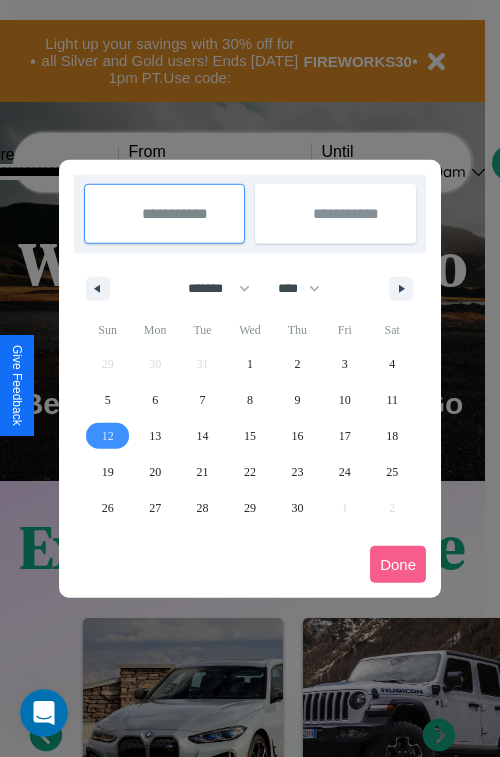 click on "12" at bounding box center [108, 436] 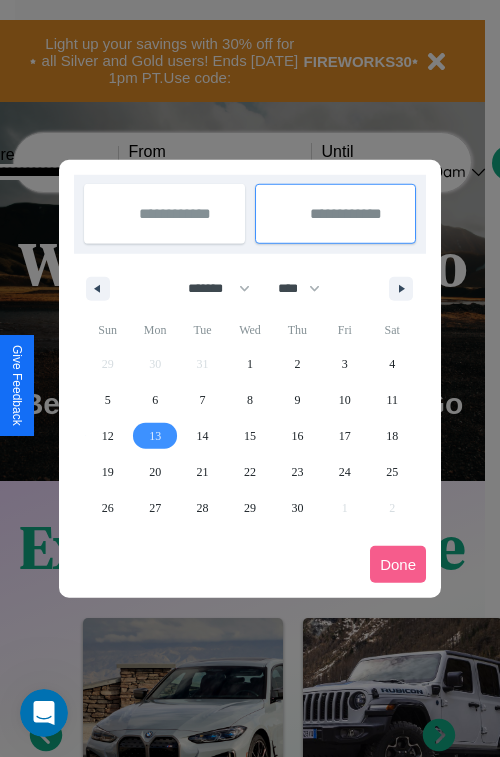 click on "13" at bounding box center [155, 436] 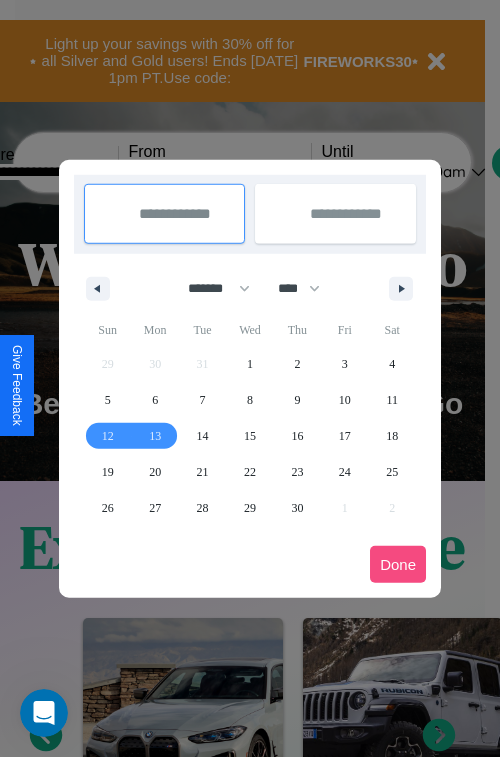 click on "Done" at bounding box center (398, 564) 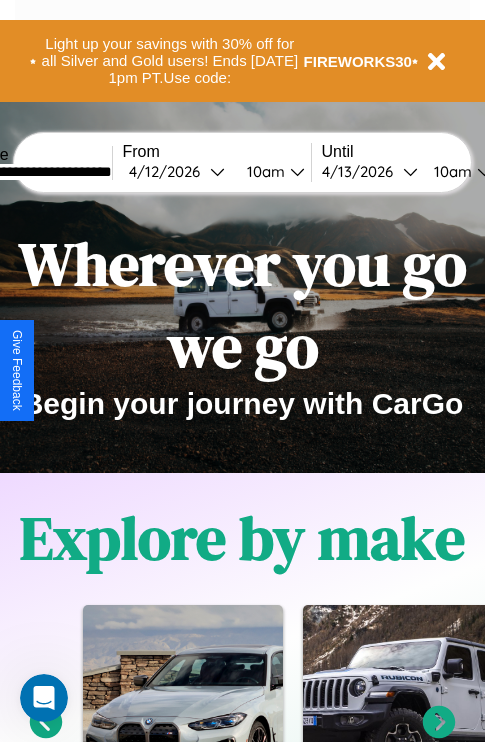scroll, scrollTop: 0, scrollLeft: 74, axis: horizontal 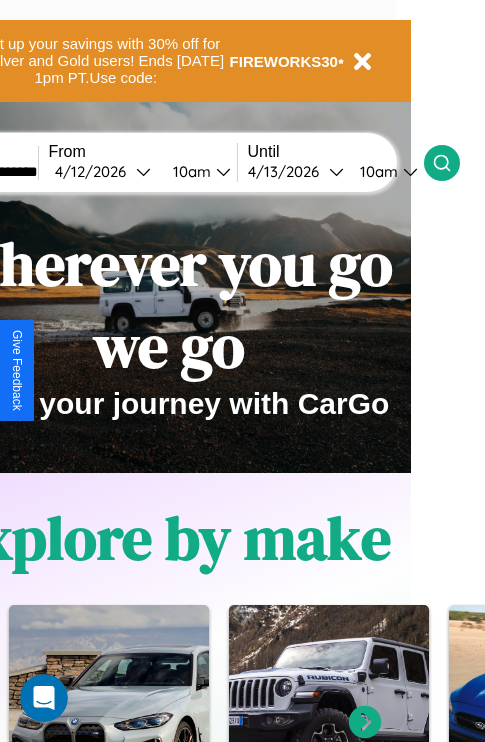 click 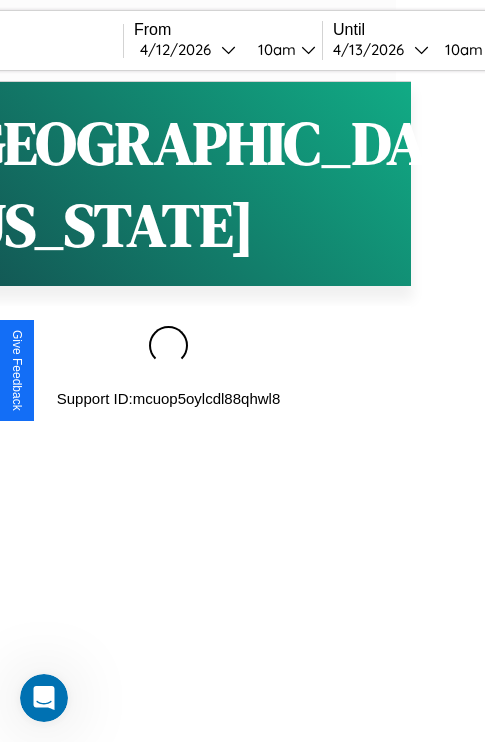 scroll, scrollTop: 0, scrollLeft: 0, axis: both 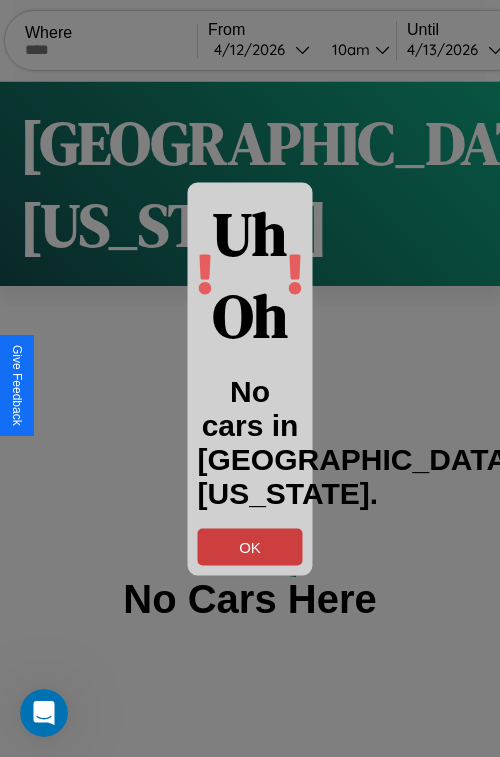 click on "OK" at bounding box center (250, 546) 